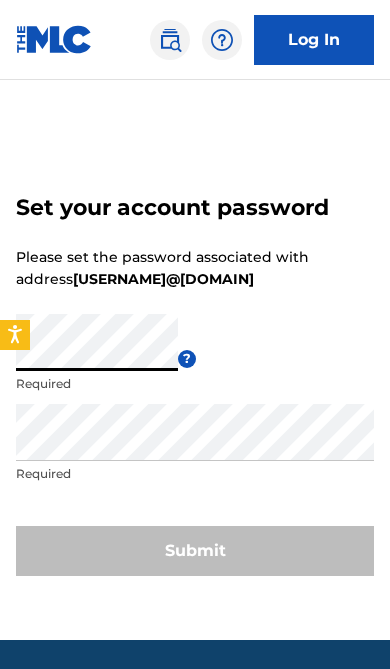 scroll, scrollTop: 211, scrollLeft: 0, axis: vertical 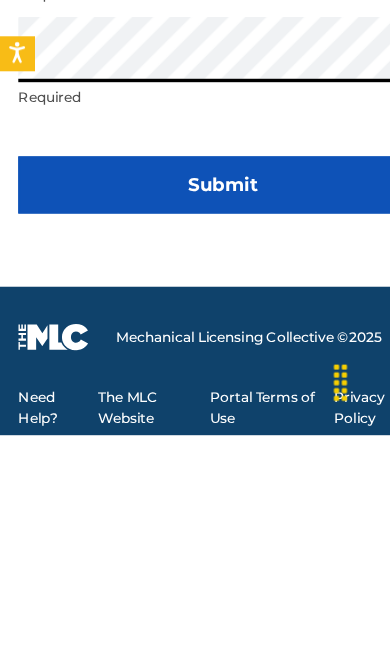 click on "Submit" at bounding box center (195, 450) 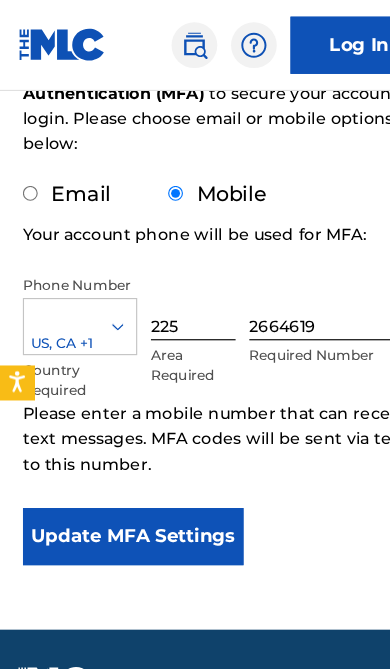 click on "Update MFA Settings" at bounding box center [116, 470] 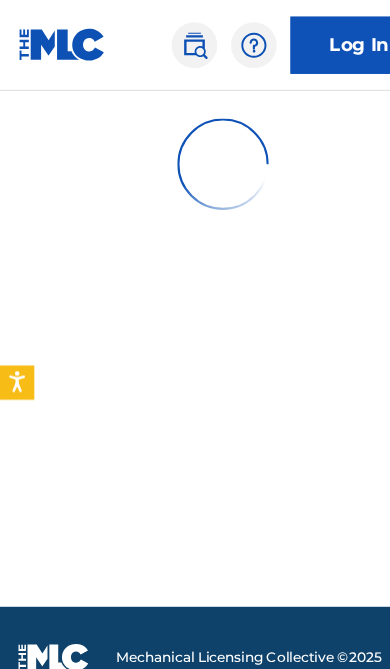 scroll, scrollTop: 97, scrollLeft: 0, axis: vertical 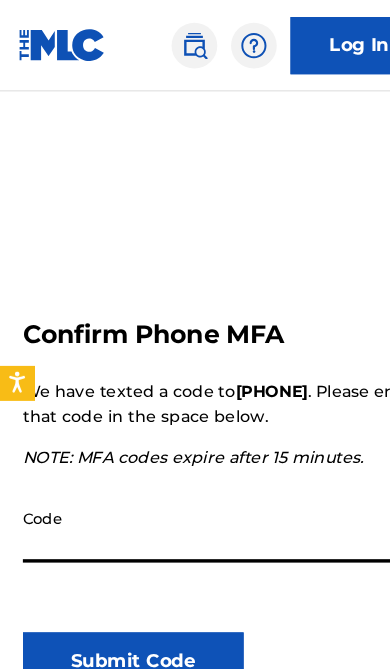 click on "Code" at bounding box center (196, 463) 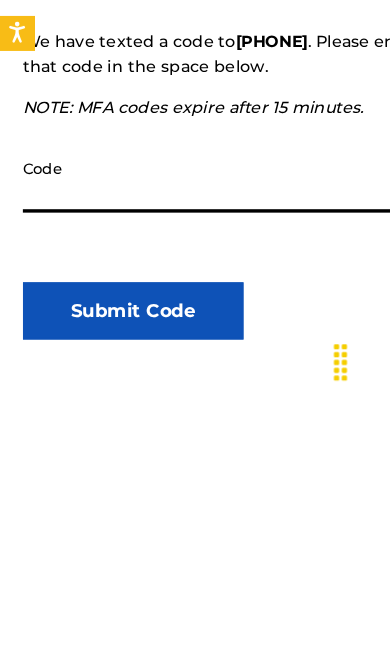 type on "433995" 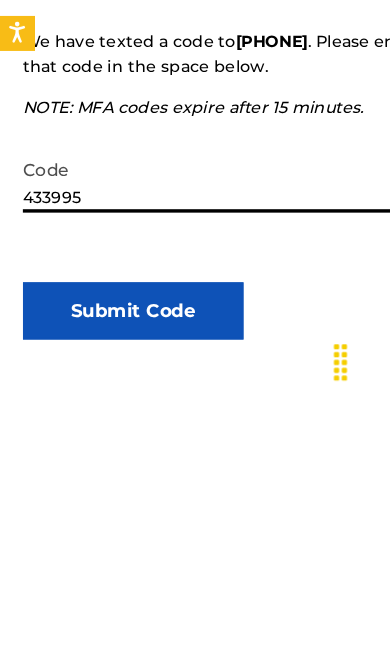click on "Submit Code" at bounding box center (116, 578) 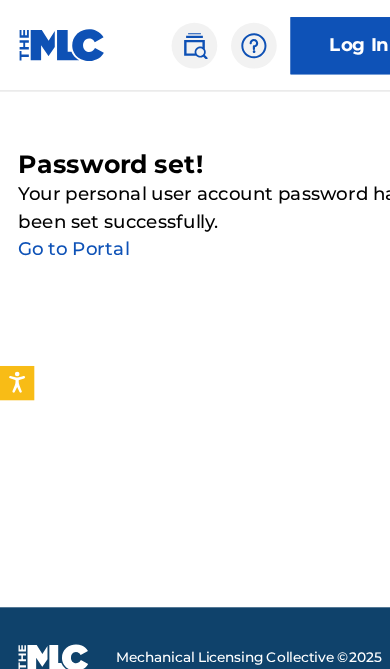 scroll, scrollTop: 0, scrollLeft: 0, axis: both 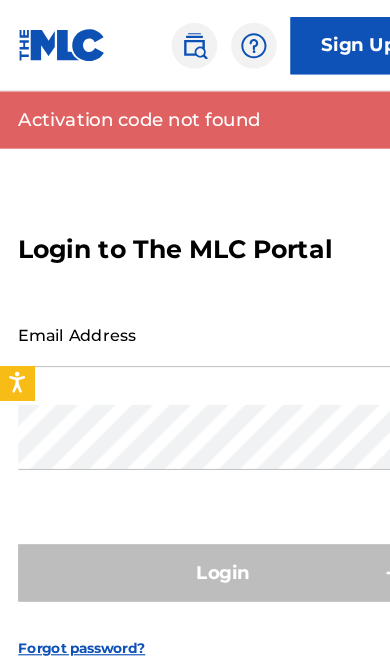 click on "Email Address" at bounding box center (185, 292) 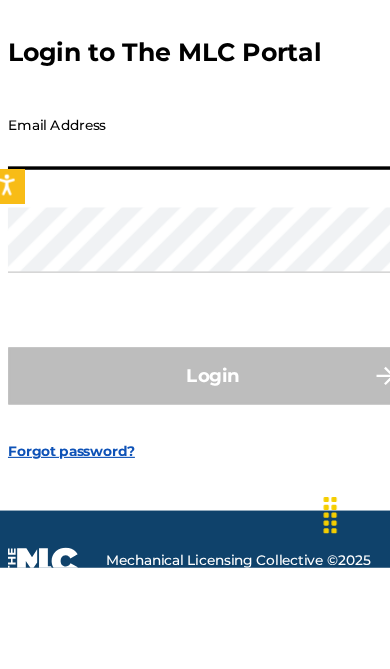 type on "[EMAIL]" 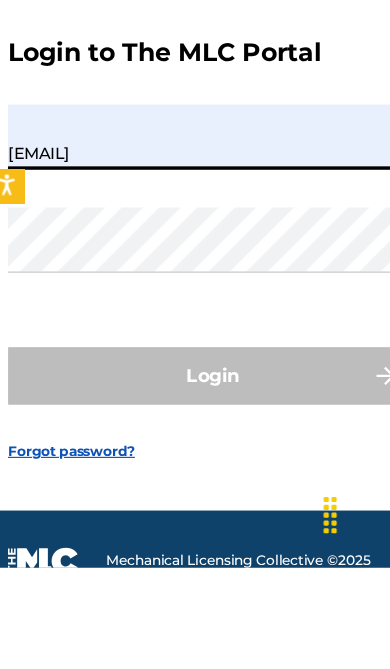 scroll, scrollTop: 89, scrollLeft: 0, axis: vertical 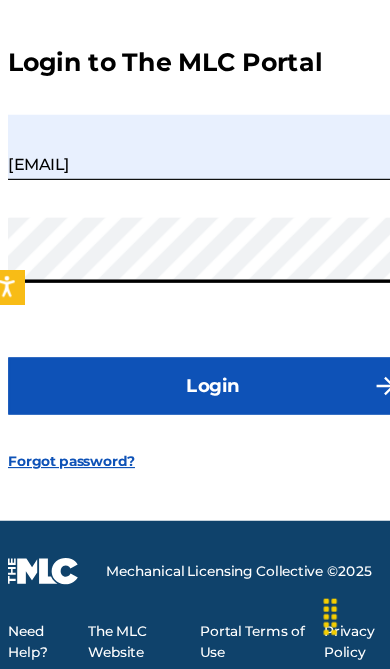 click on "Login" at bounding box center (195, 421) 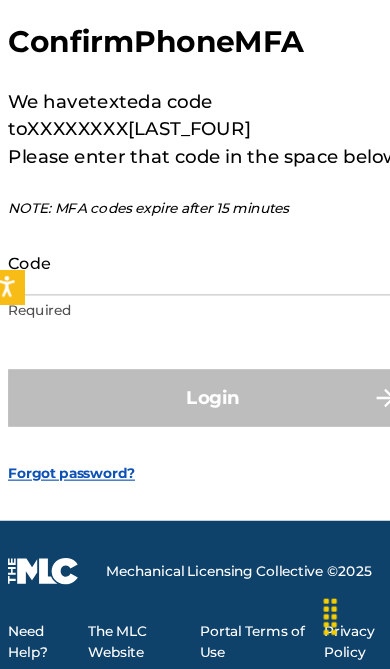 click on "Code" at bounding box center [185, 313] 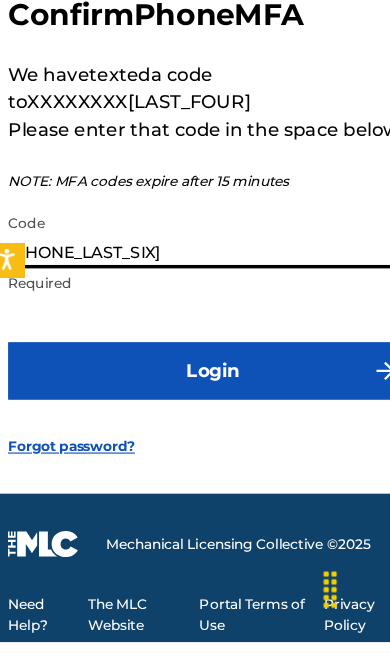 type on "[PHONE_LAST_SIX]" 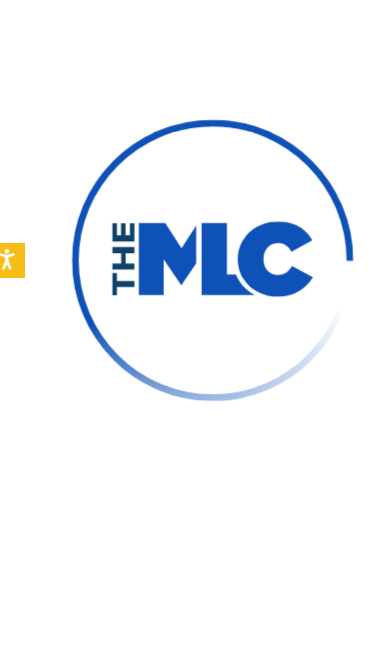scroll, scrollTop: 188, scrollLeft: 0, axis: vertical 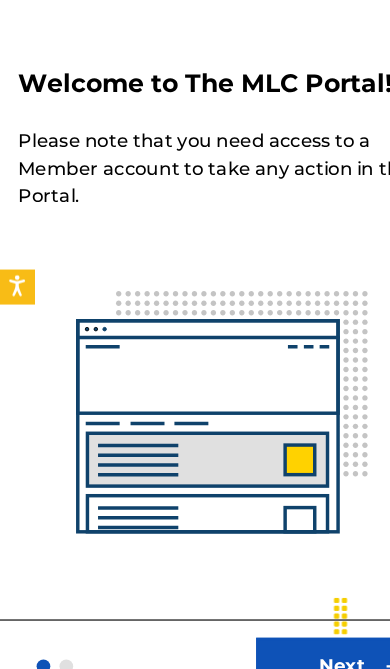 click on "Next" at bounding box center [299, 667] 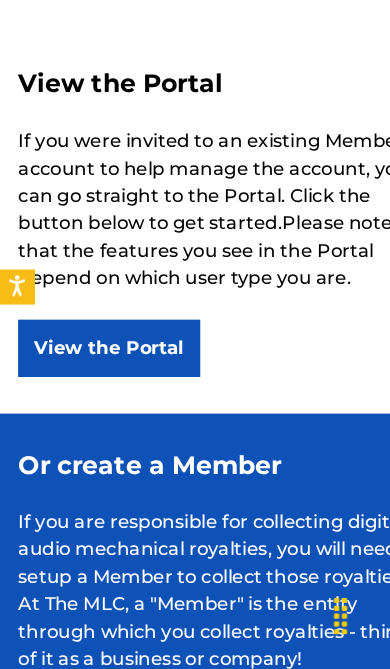 scroll, scrollTop: 334, scrollLeft: 0, axis: vertical 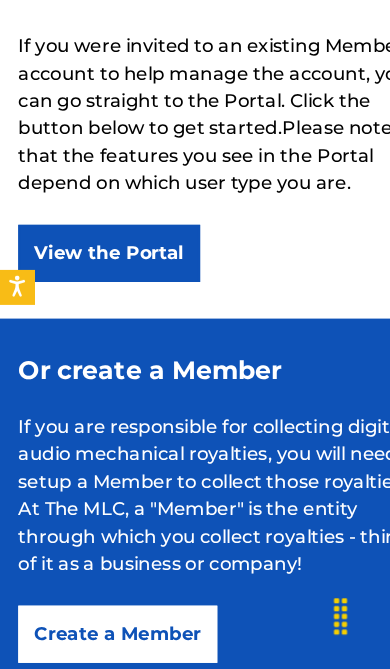 click on "Create a Member" at bounding box center [103, 639] 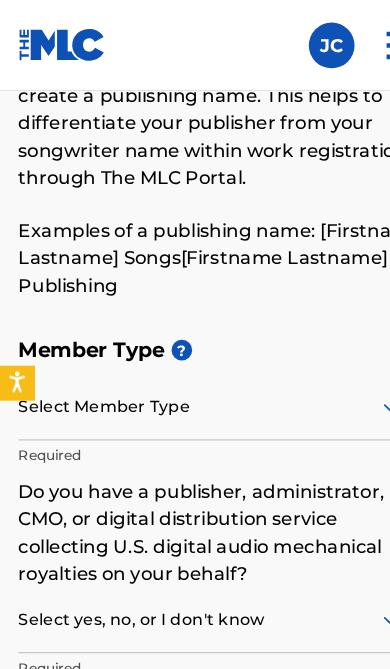 scroll, scrollTop: 192, scrollLeft: 0, axis: vertical 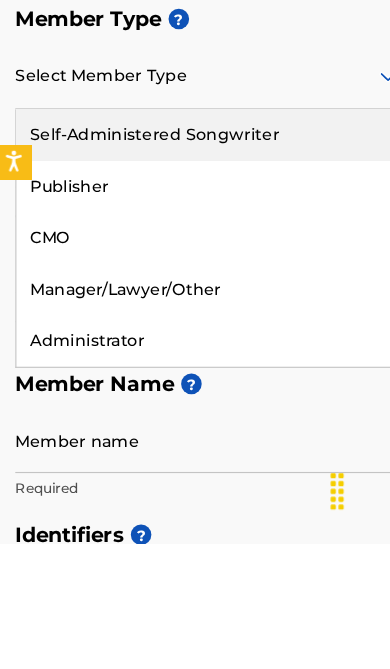 click on "Self-Administered Songwriter" at bounding box center [185, 311] 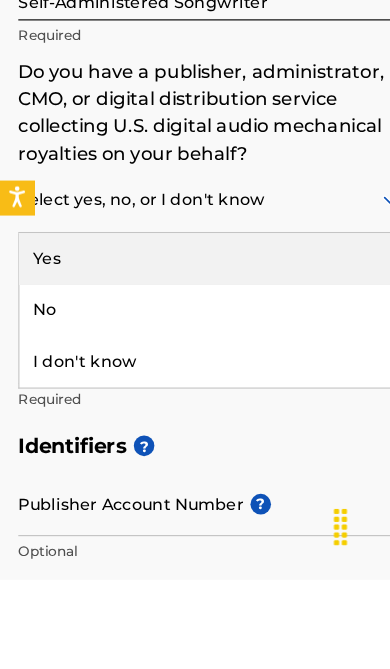 click on "No" at bounding box center [185, 433] 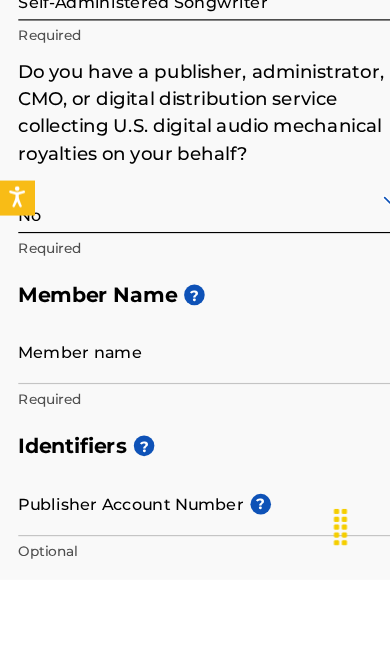 scroll, scrollTop: 472, scrollLeft: 0, axis: vertical 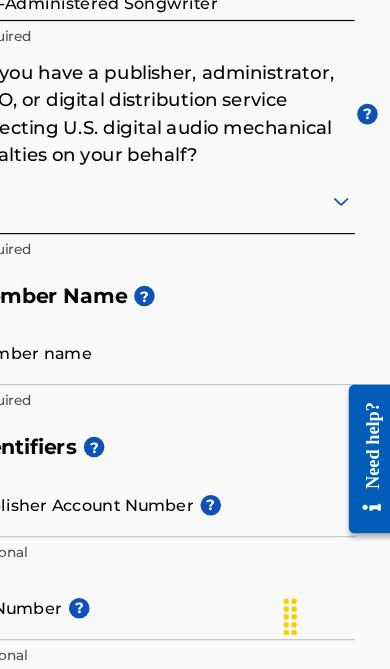 click on "?" at bounding box center (365, 183) 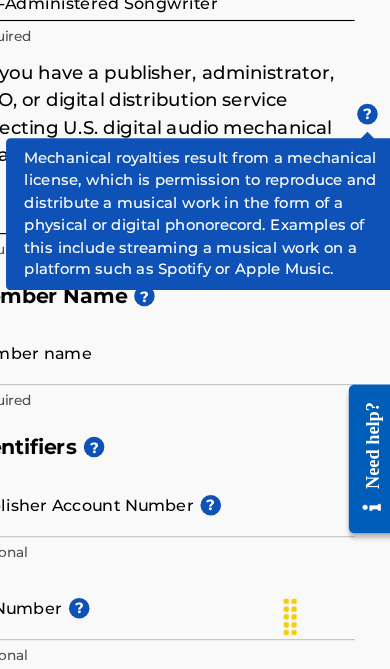 click on "Member name" at bounding box center [185, 391] 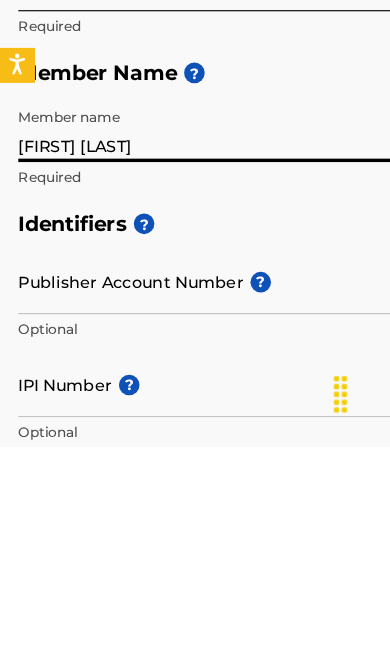 type on "[FIRST] [LAST]" 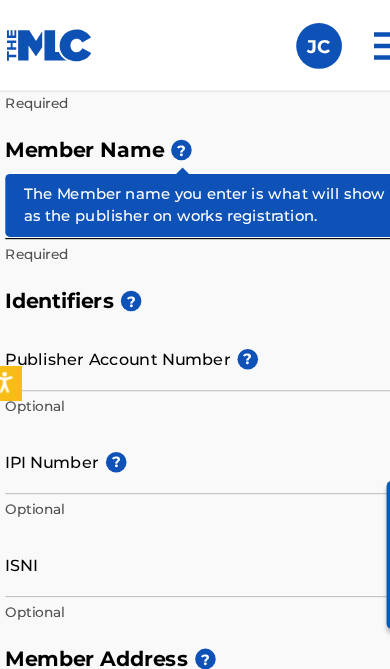 scroll, scrollTop: 682, scrollLeft: 0, axis: vertical 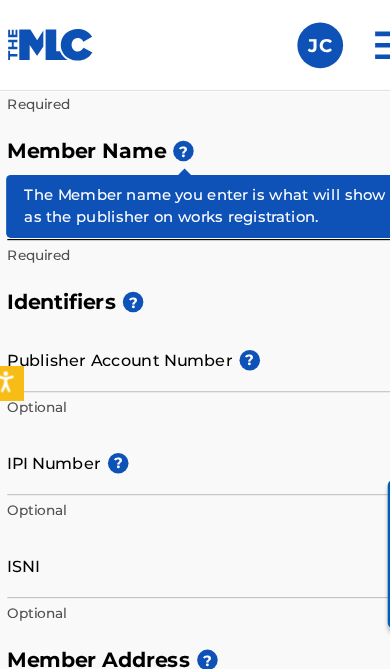 click on "?" at bounding box center (170, 132) 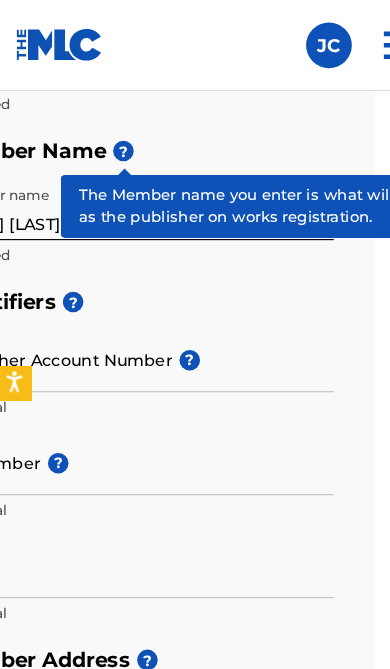 scroll, scrollTop: 682, scrollLeft: 0, axis: vertical 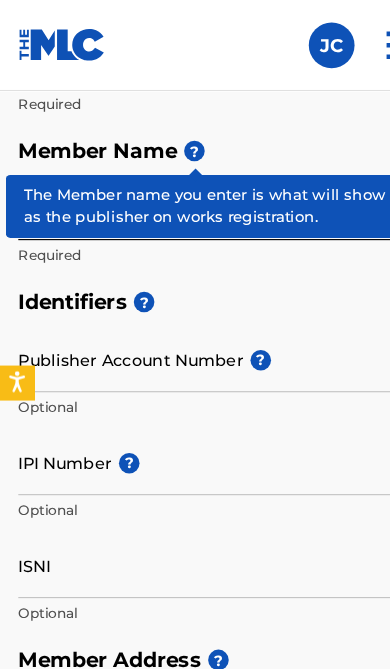 click on "?" at bounding box center (228, 315) 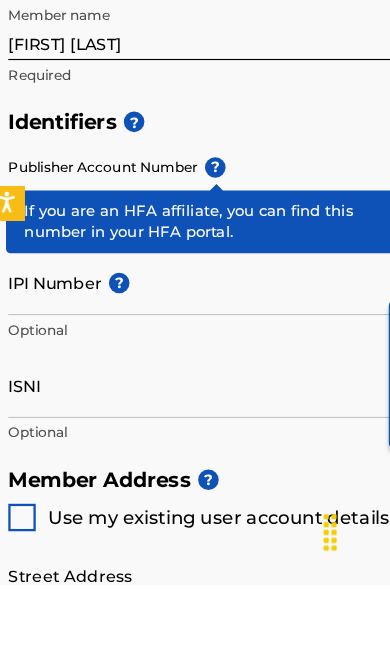 click on "Publisher Account Number ?" at bounding box center [185, 314] 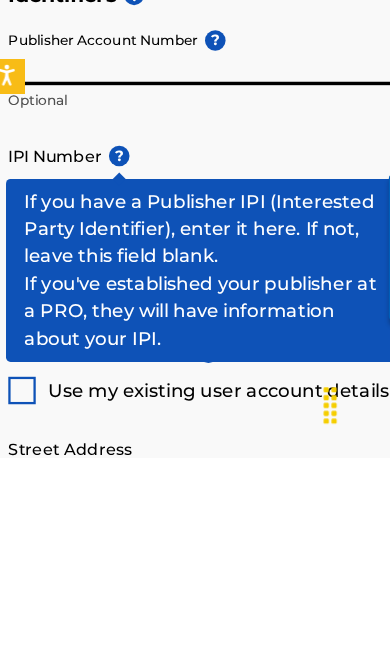 click on "?" at bounding box center (113, 405) 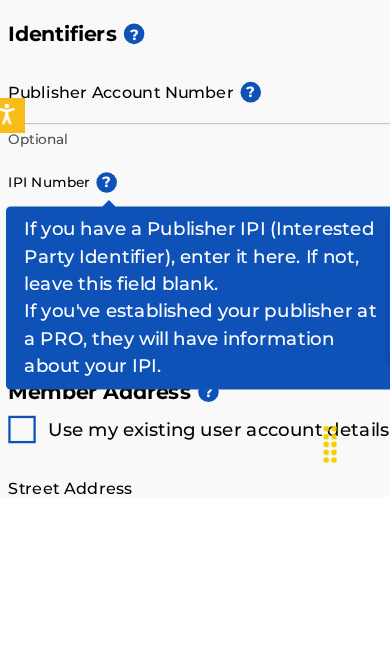 click on "IPI Number ?" at bounding box center [185, 404] 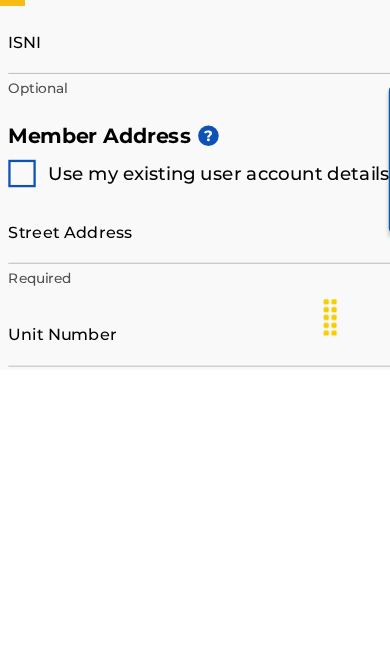 scroll, scrollTop: 802, scrollLeft: 0, axis: vertical 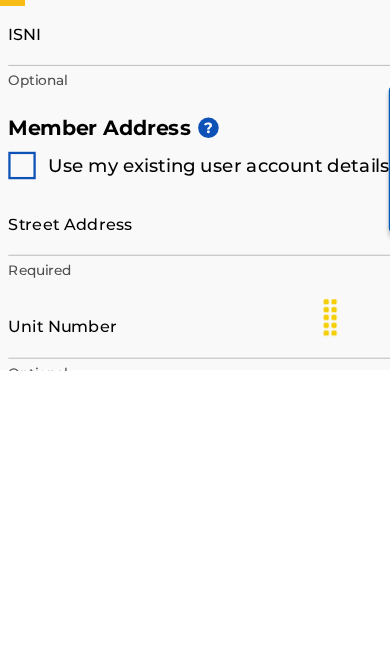click on "Use my existing user account details" at bounding box center [200, 490] 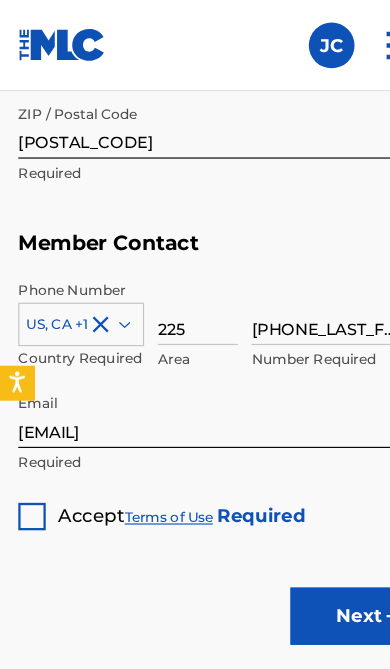 scroll, scrollTop: 1773, scrollLeft: 0, axis: vertical 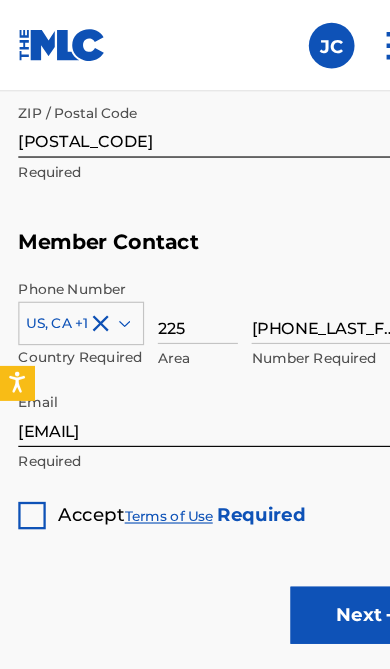 click at bounding box center [28, 451] 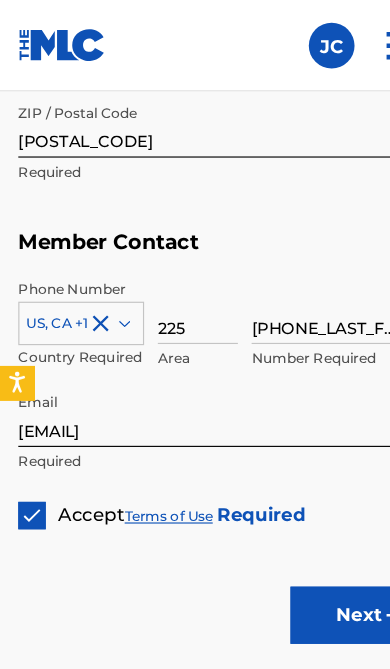 click on "Next" at bounding box center [314, 538] 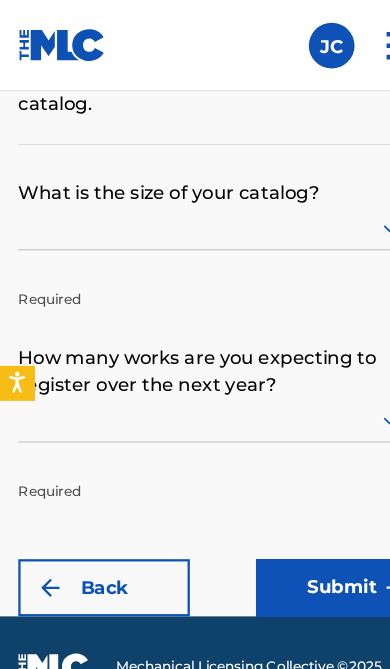scroll, scrollTop: 0, scrollLeft: 0, axis: both 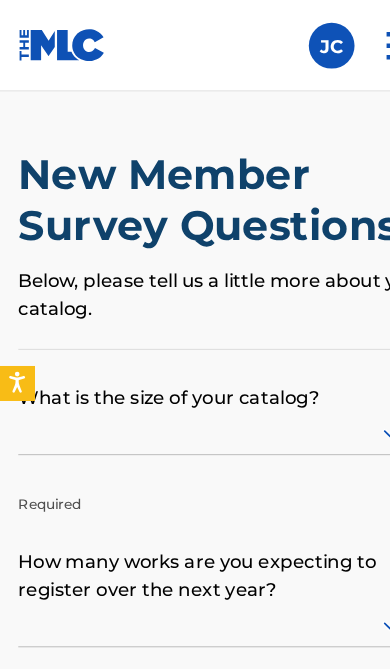 click on "Below, please tell us a little more about your catalog." at bounding box center (195, 258) 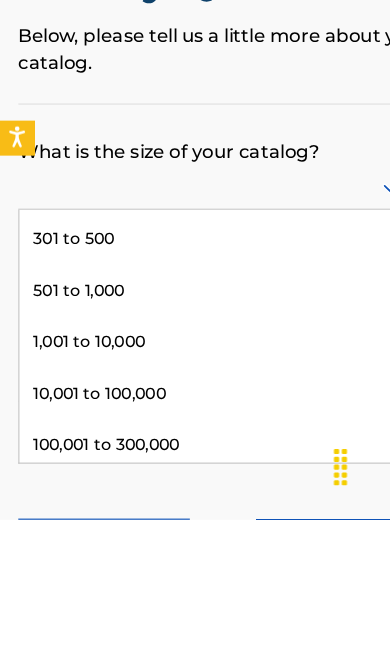 scroll, scrollTop: 69, scrollLeft: 0, axis: vertical 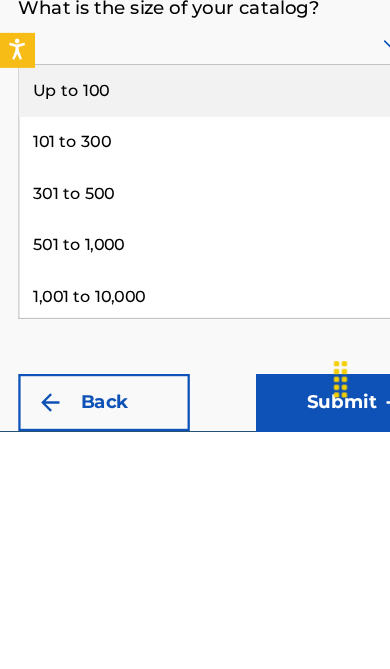 click on "301 to 500" at bounding box center (185, 460) 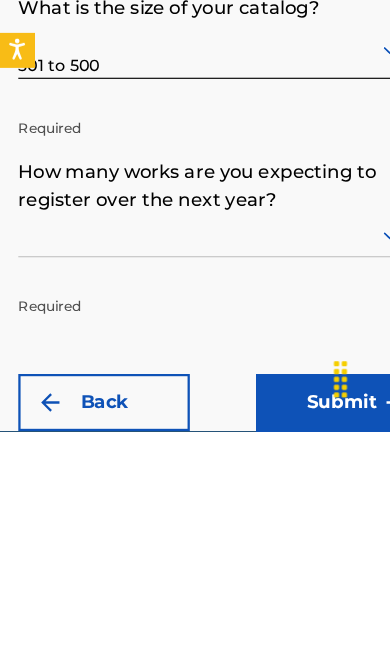 scroll, scrollTop: 168, scrollLeft: 0, axis: vertical 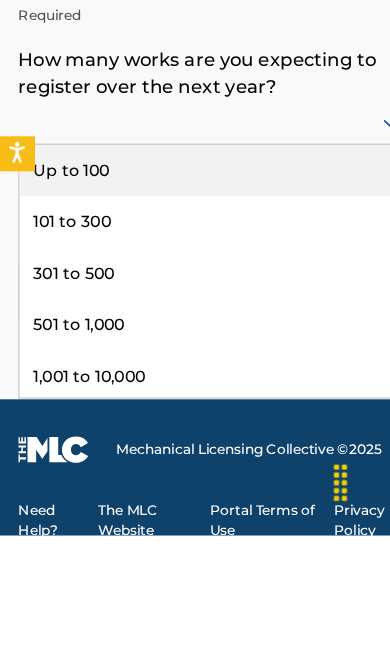 click on "101 to 300" at bounding box center (185, 395) 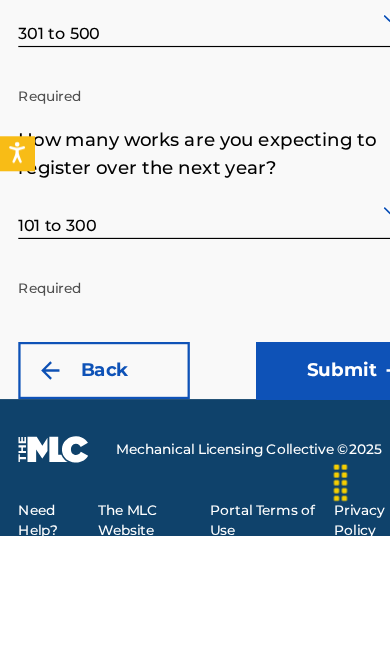 scroll, scrollTop: 168, scrollLeft: 0, axis: vertical 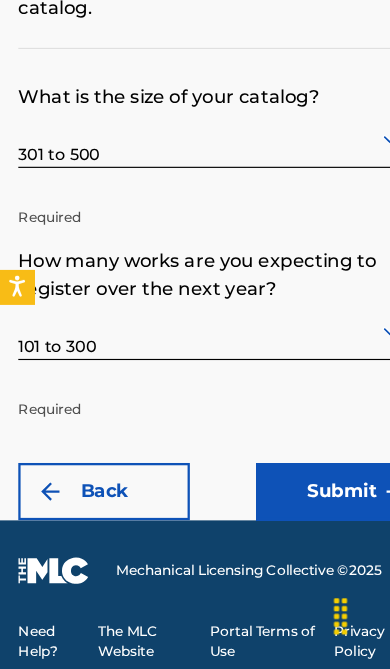 click on "Submit" at bounding box center [299, 514] 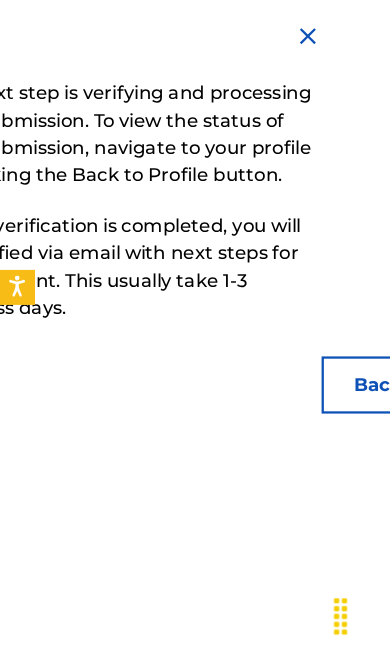 scroll, scrollTop: 0, scrollLeft: 95, axis: horizontal 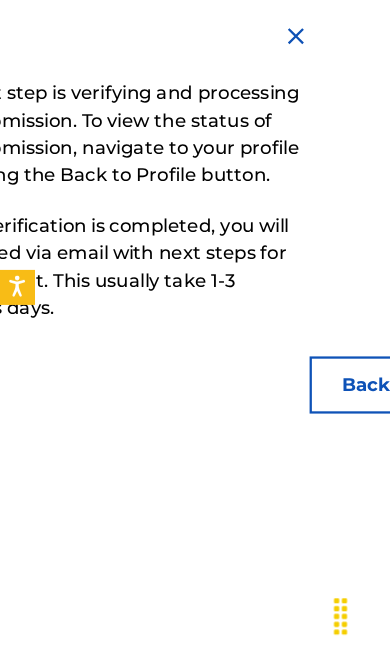click on "Back to Profile" at bounding box center [361, 421] 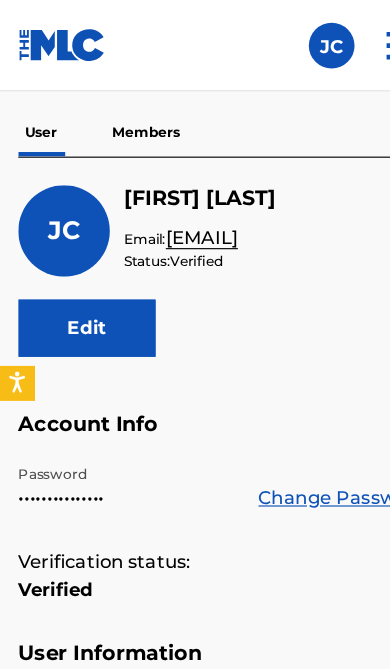 scroll, scrollTop: 0, scrollLeft: 0, axis: both 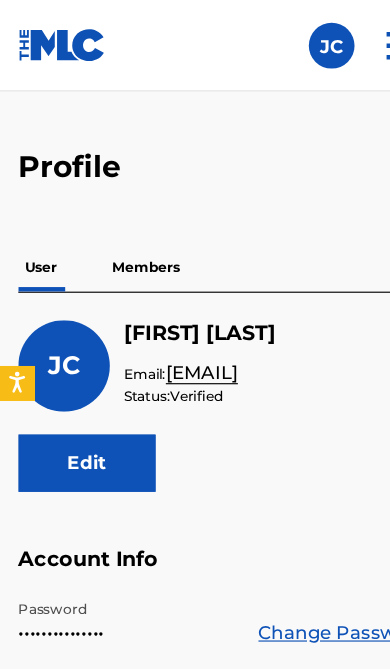 click on "Members" at bounding box center [127, 234] 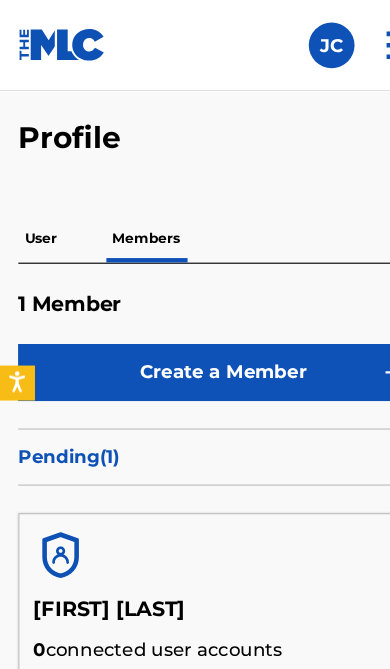 scroll, scrollTop: 0, scrollLeft: 0, axis: both 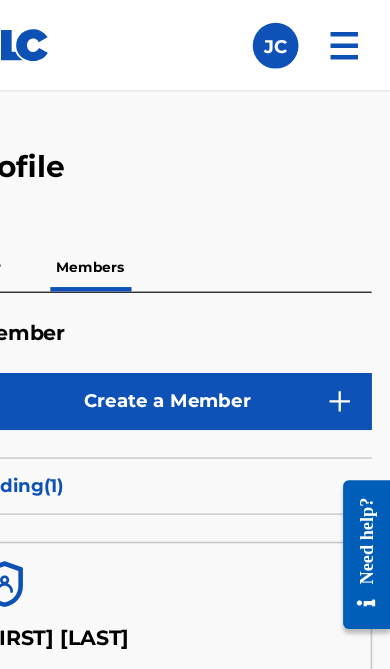 click at bounding box center (290, 40) 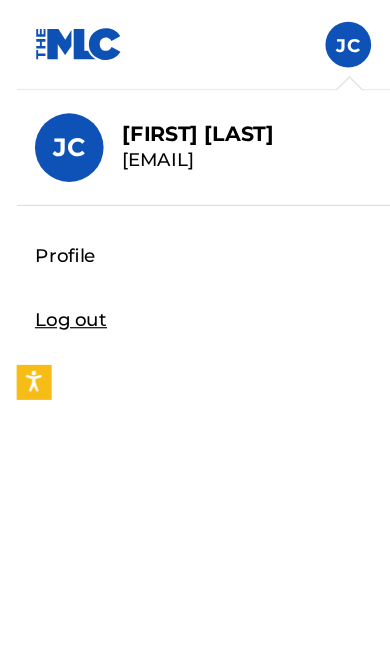 scroll, scrollTop: 0, scrollLeft: 0, axis: both 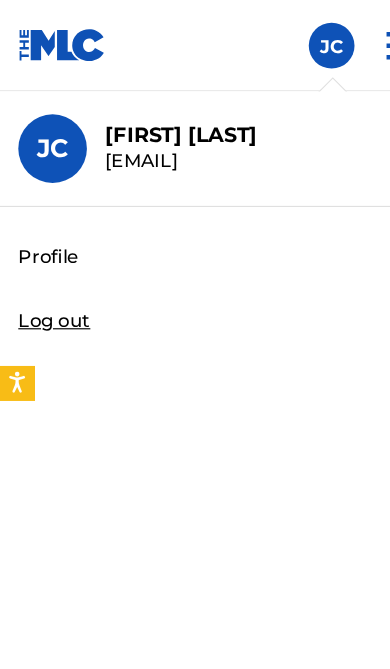 click on "Profile Log out" at bounding box center (195, 269) 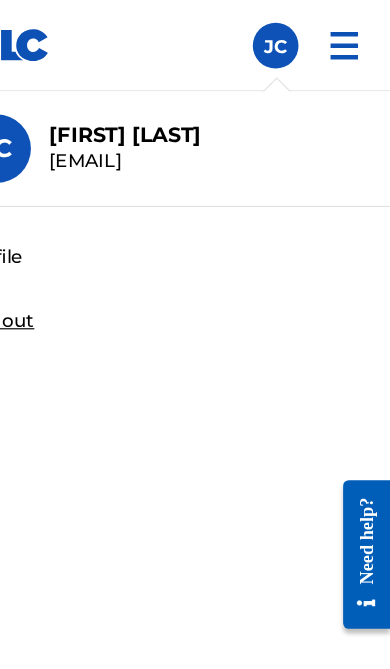 click at bounding box center [350, 40] 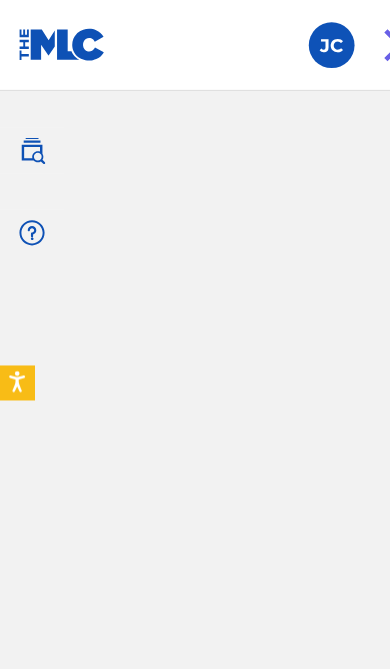 scroll, scrollTop: 322, scrollLeft: 0, axis: vertical 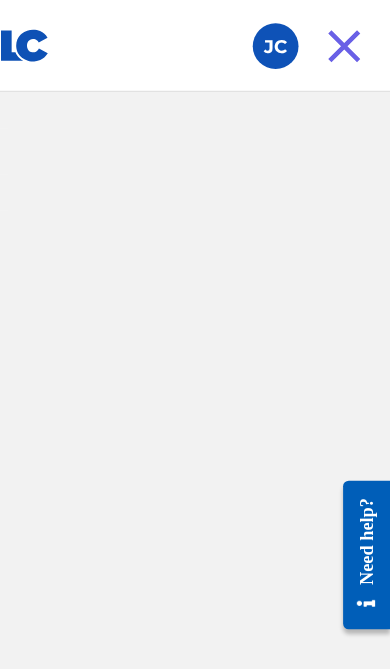click 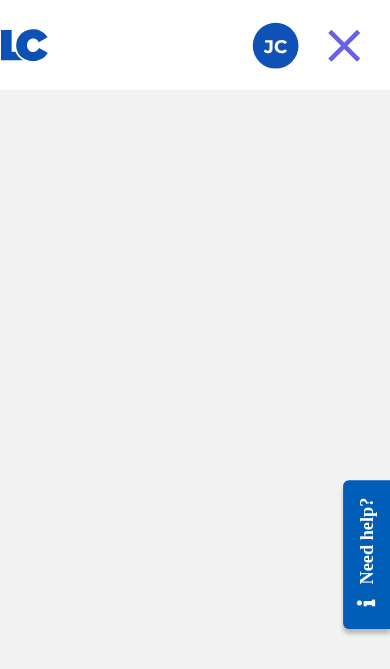 click at bounding box center [340, 621] 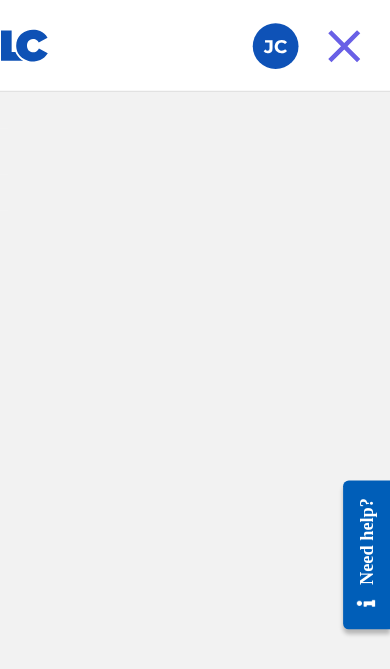scroll, scrollTop: 0, scrollLeft: 0, axis: both 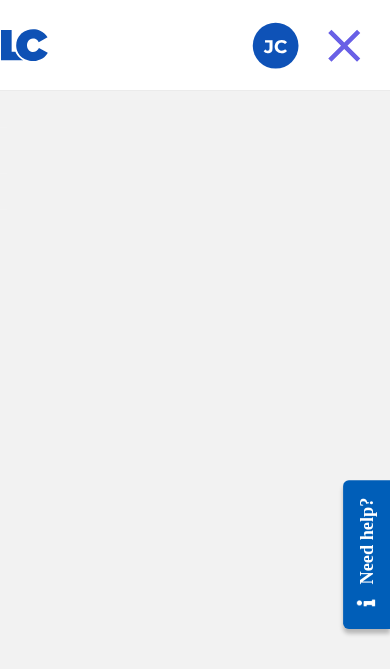 click at bounding box center [350, 40] 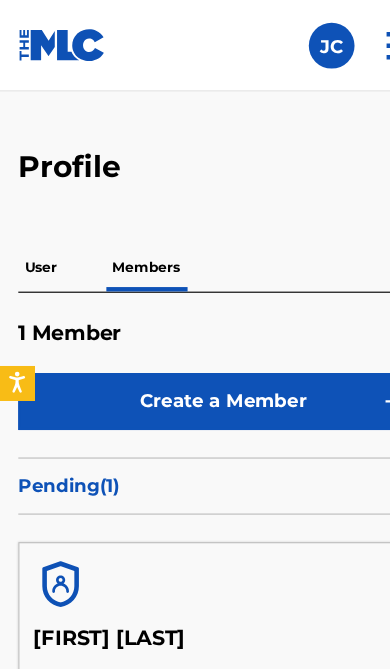 click on "User" at bounding box center (36, 234) 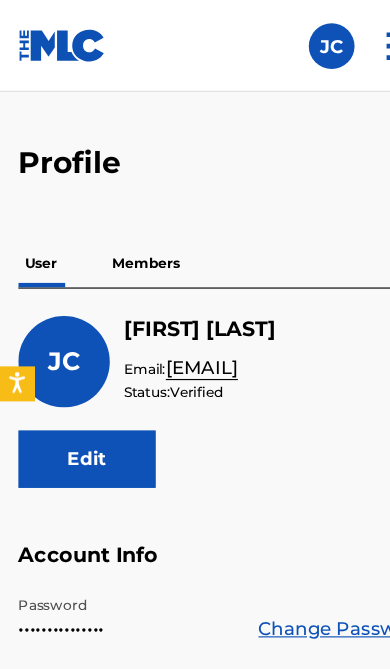 scroll, scrollTop: 0, scrollLeft: 0, axis: both 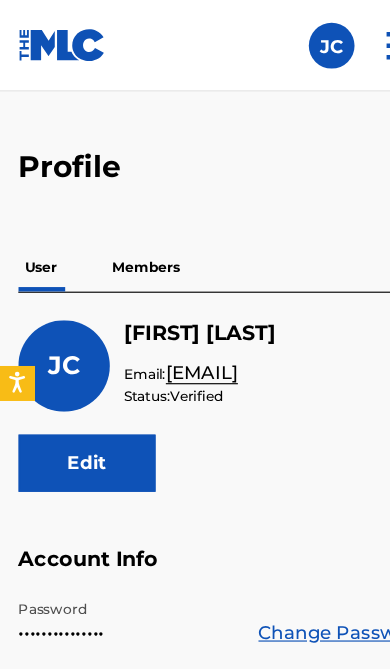 click at bounding box center [54, 39] 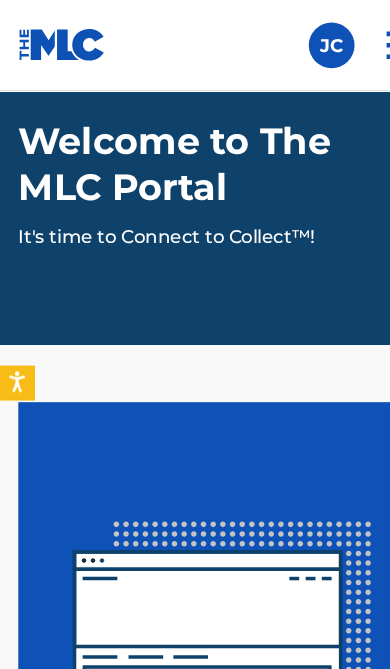 scroll, scrollTop: 0, scrollLeft: 0, axis: both 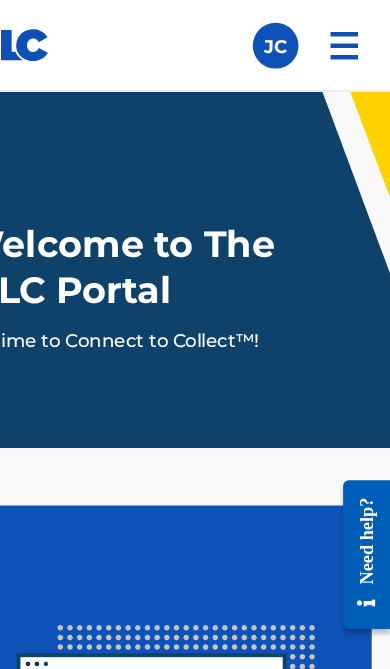 click on "Welcome to The MLC Portal It's time to Connect to Collect™!" at bounding box center (195, 236) 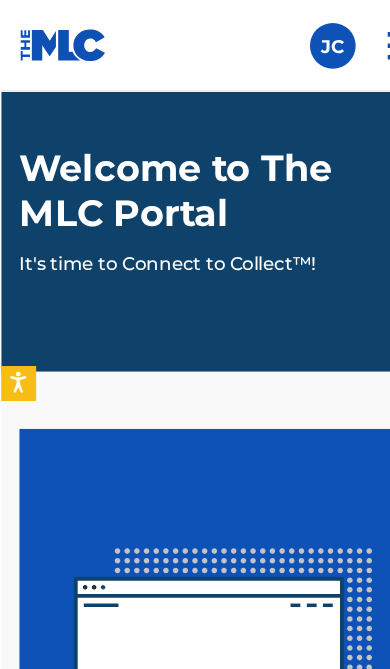 scroll, scrollTop: 0, scrollLeft: 0, axis: both 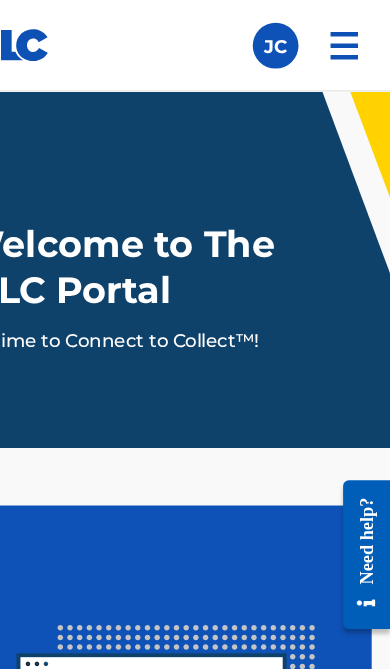 click at bounding box center [350, 40] 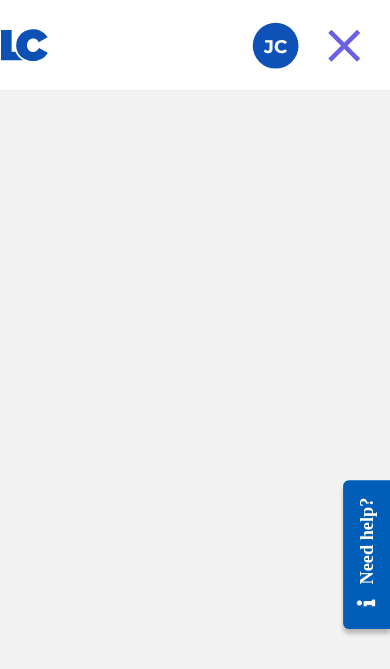 click at bounding box center (350, 40) 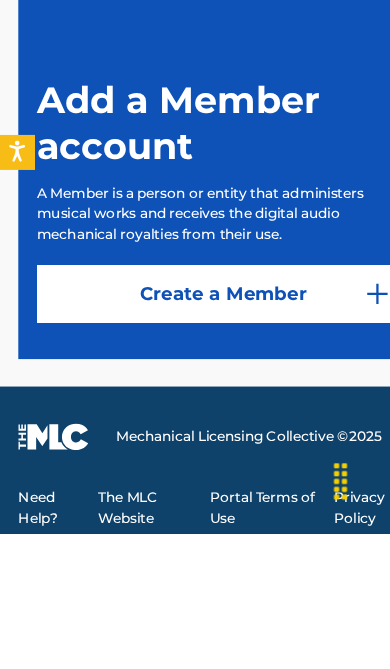 scroll, scrollTop: 571, scrollLeft: 0, axis: vertical 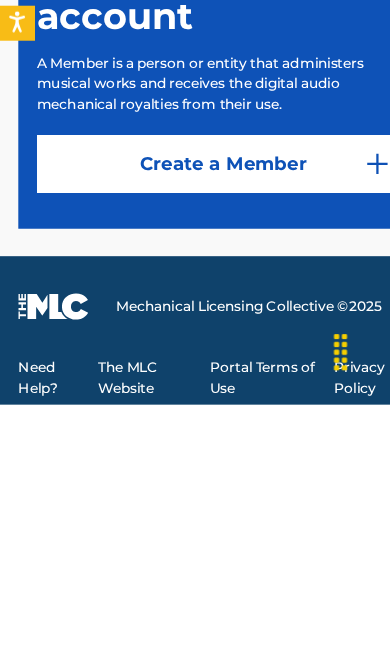 click on "The MLC Website" at bounding box center [129, 645] 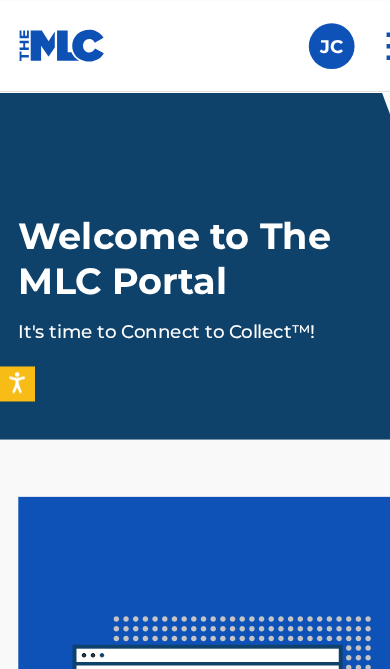 scroll, scrollTop: 0, scrollLeft: 0, axis: both 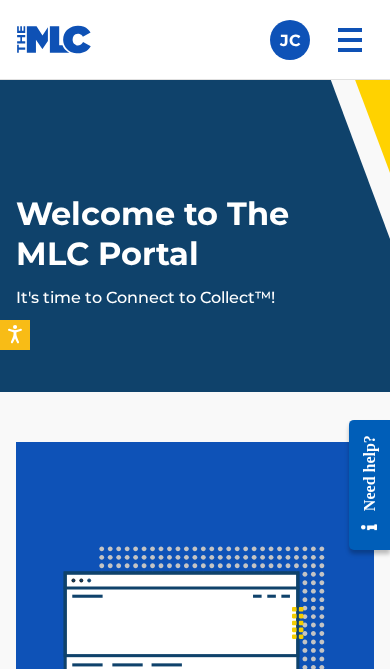 click at bounding box center (350, 40) 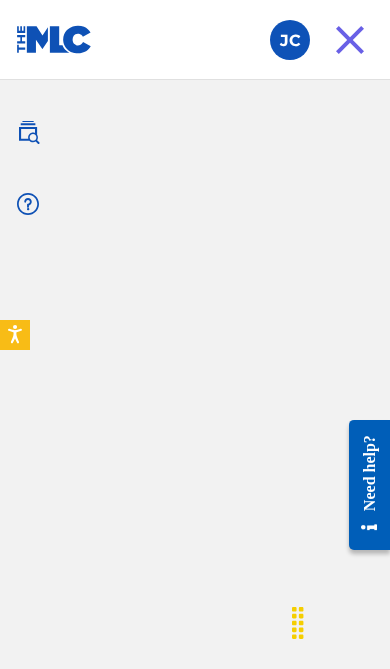 click at bounding box center [290, 40] 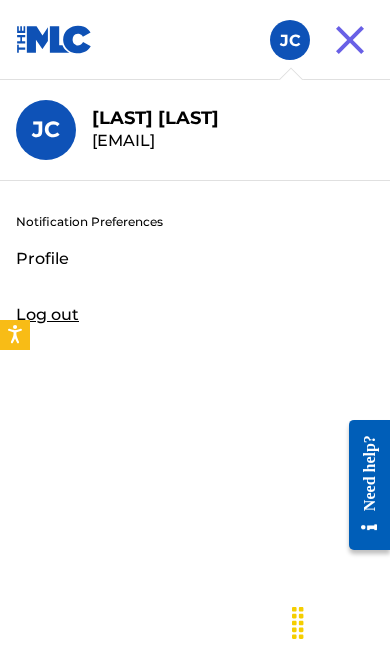 click on "JC JC Jessee   Cline jessmichelle25@icloud.com Notification Preferences Profile Log out" at bounding box center [290, 40] 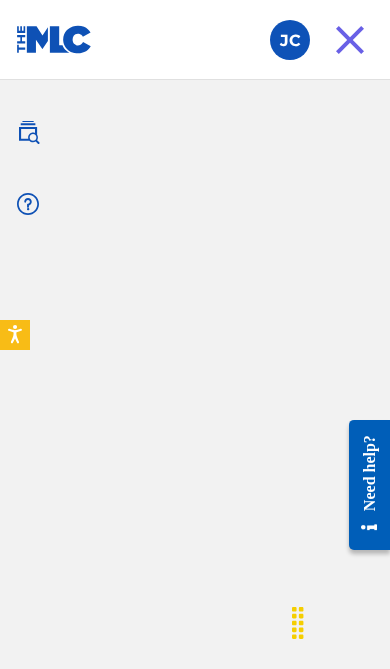 click on "JC JC Jessee   Cline jessmichelle25@icloud.com Notification Preferences Profile Log out" at bounding box center (284, 40) 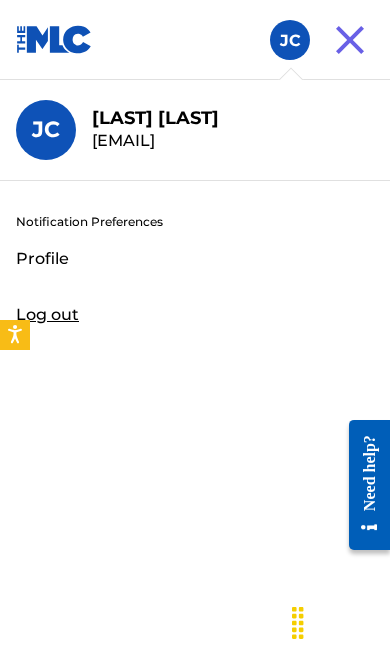 click on "Notification Preferences Profile Log out" at bounding box center [195, 286] 